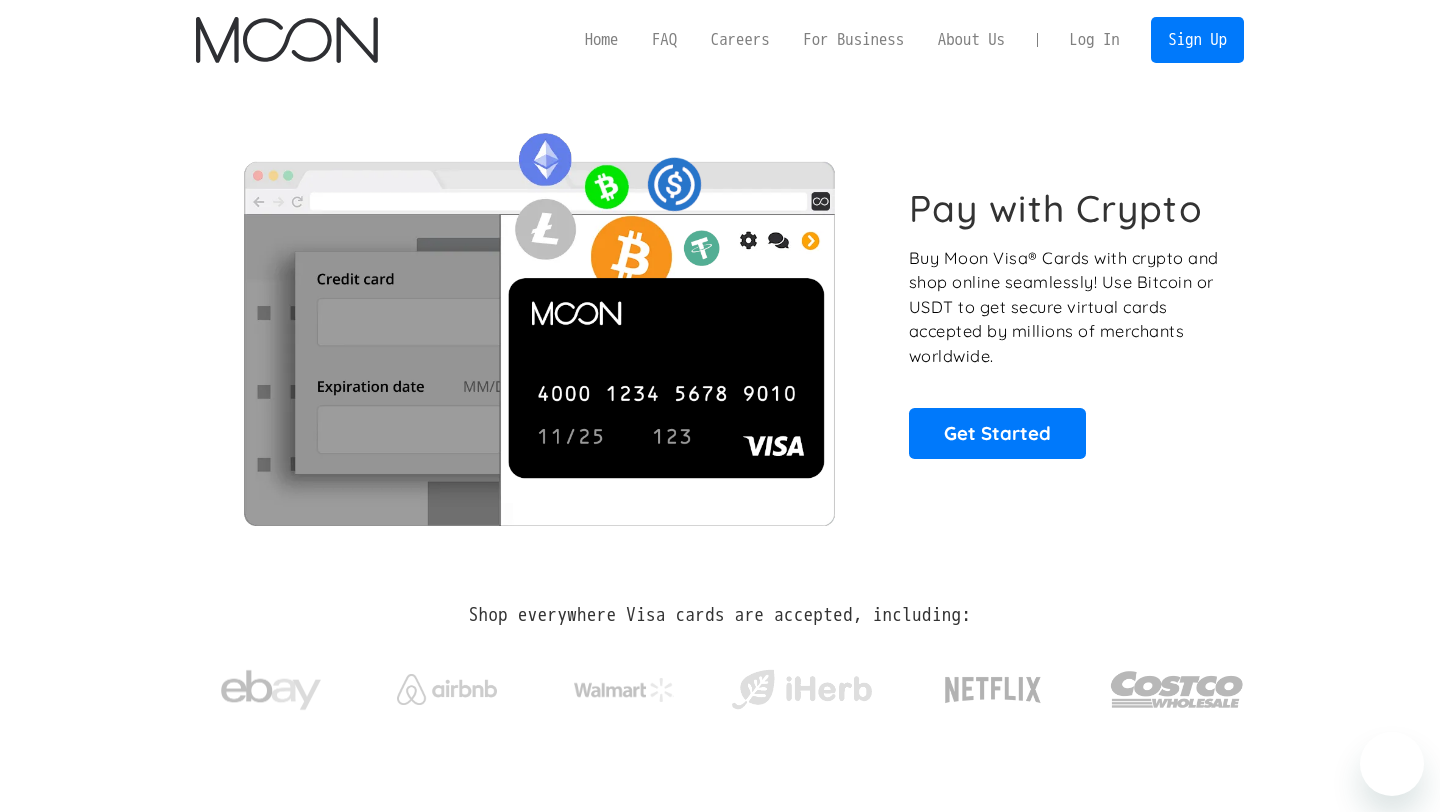 scroll, scrollTop: 0, scrollLeft: 0, axis: both 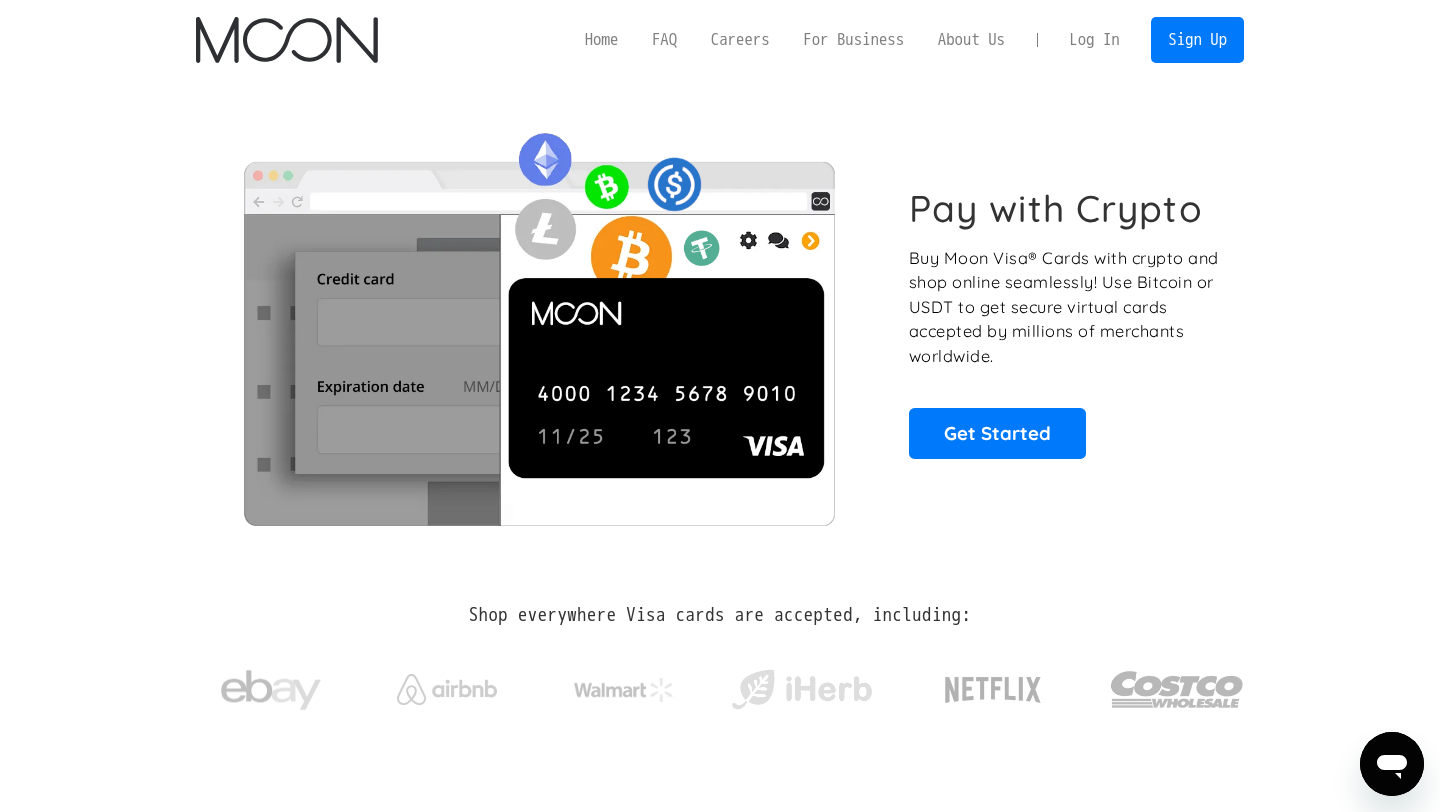 click on "Log In" at bounding box center (1094, 40) 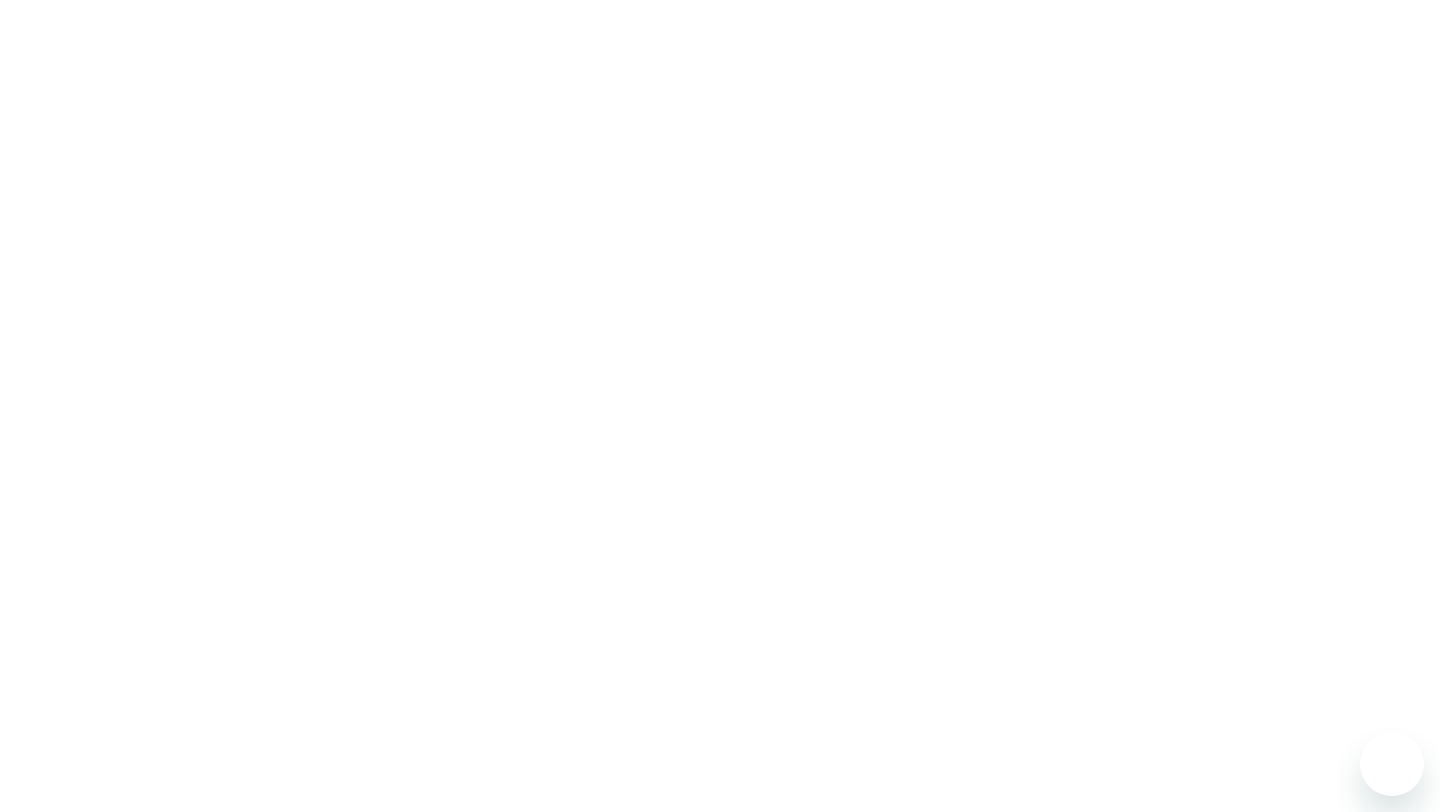 scroll, scrollTop: 0, scrollLeft: 0, axis: both 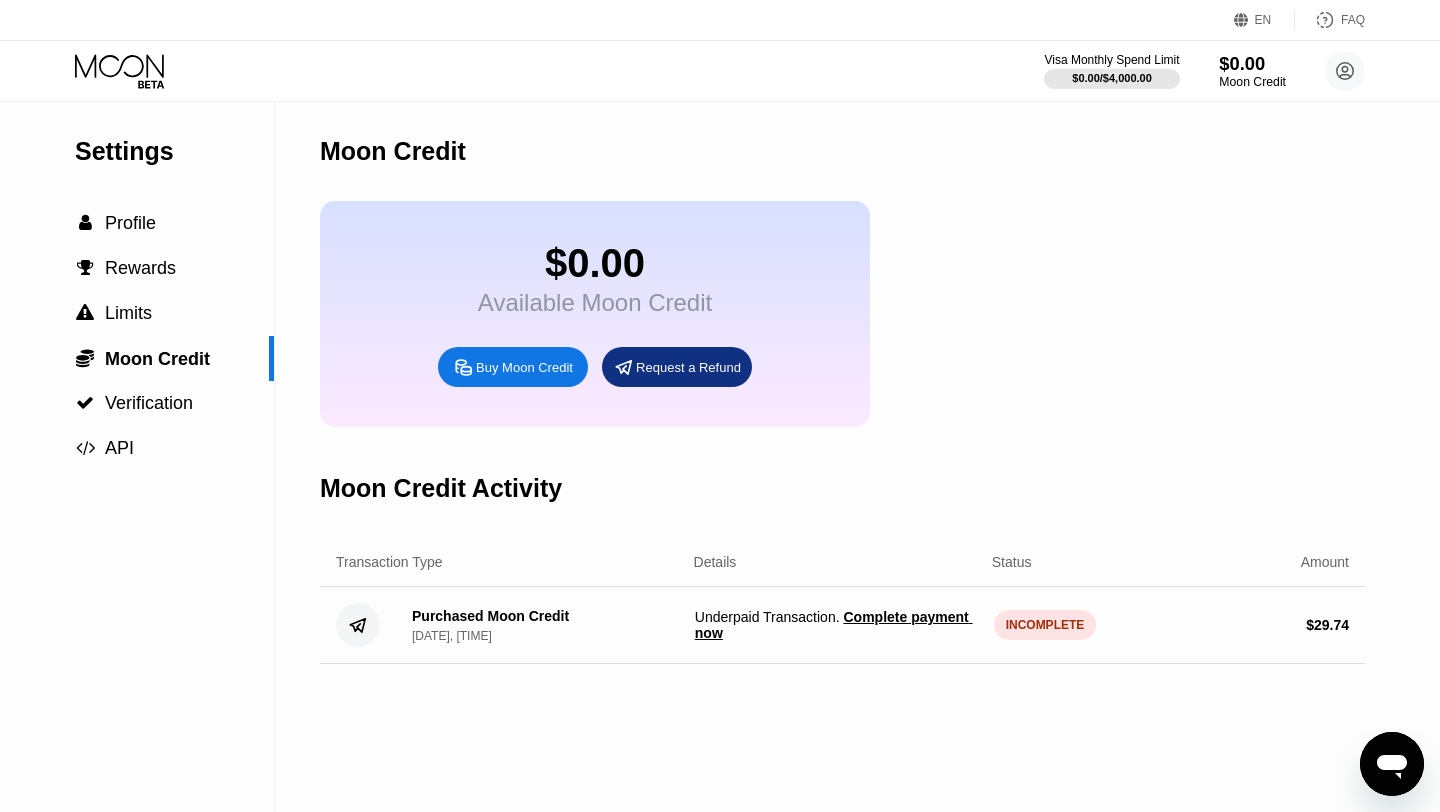 click on "Moon Credit" at bounding box center [1252, 82] 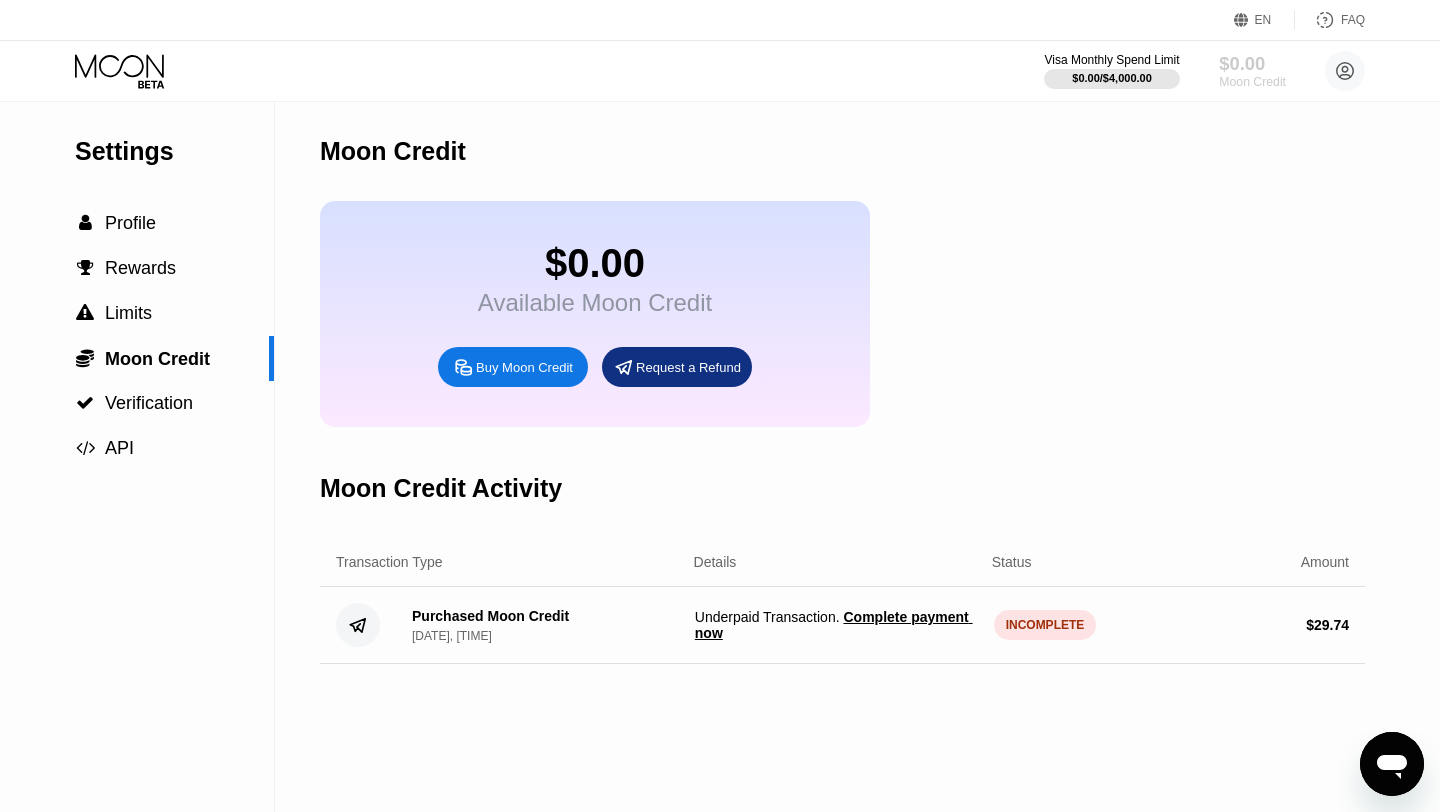 click on "$0.00" at bounding box center (1252, 63) 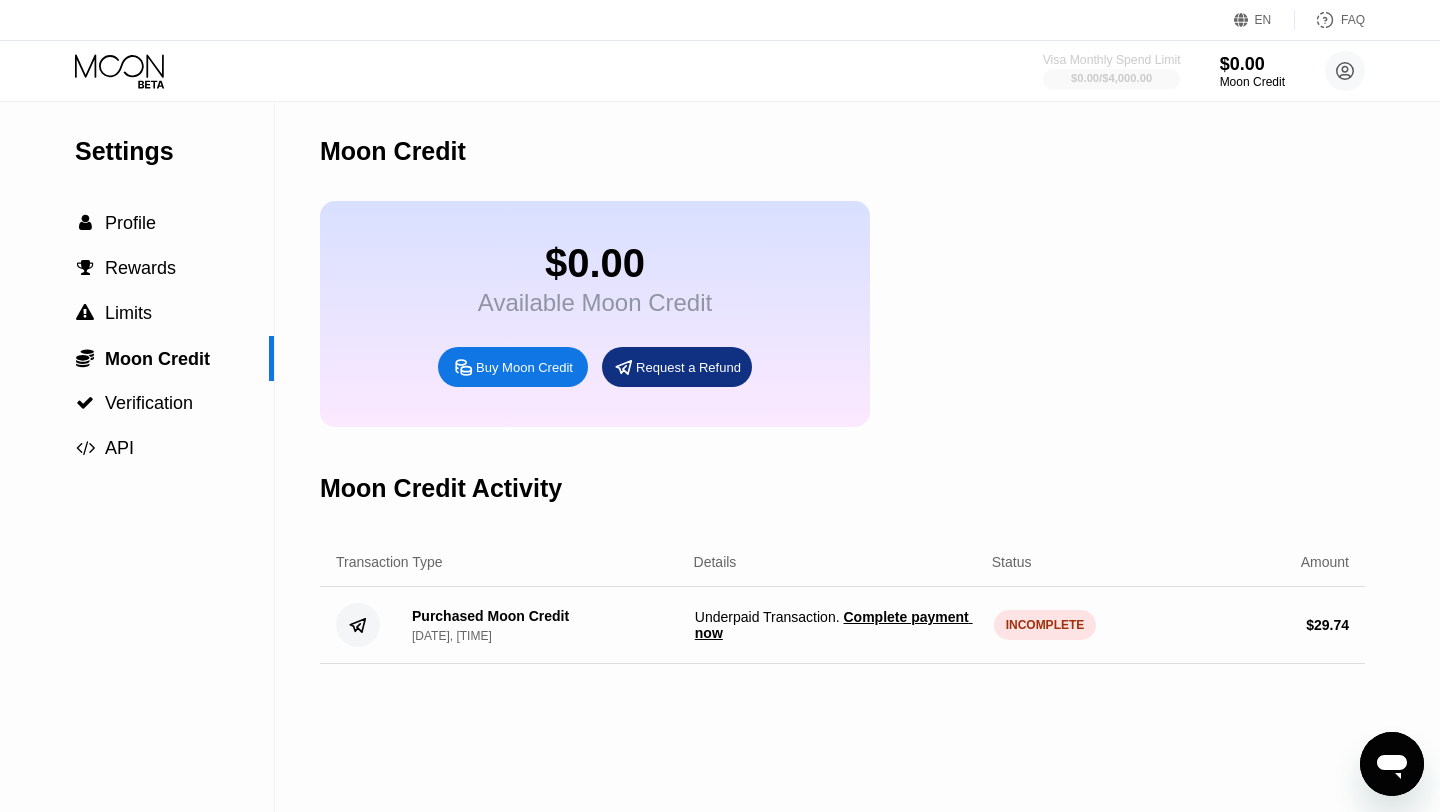 click on "$0.00 / $4,000.00" at bounding box center (1111, 78) 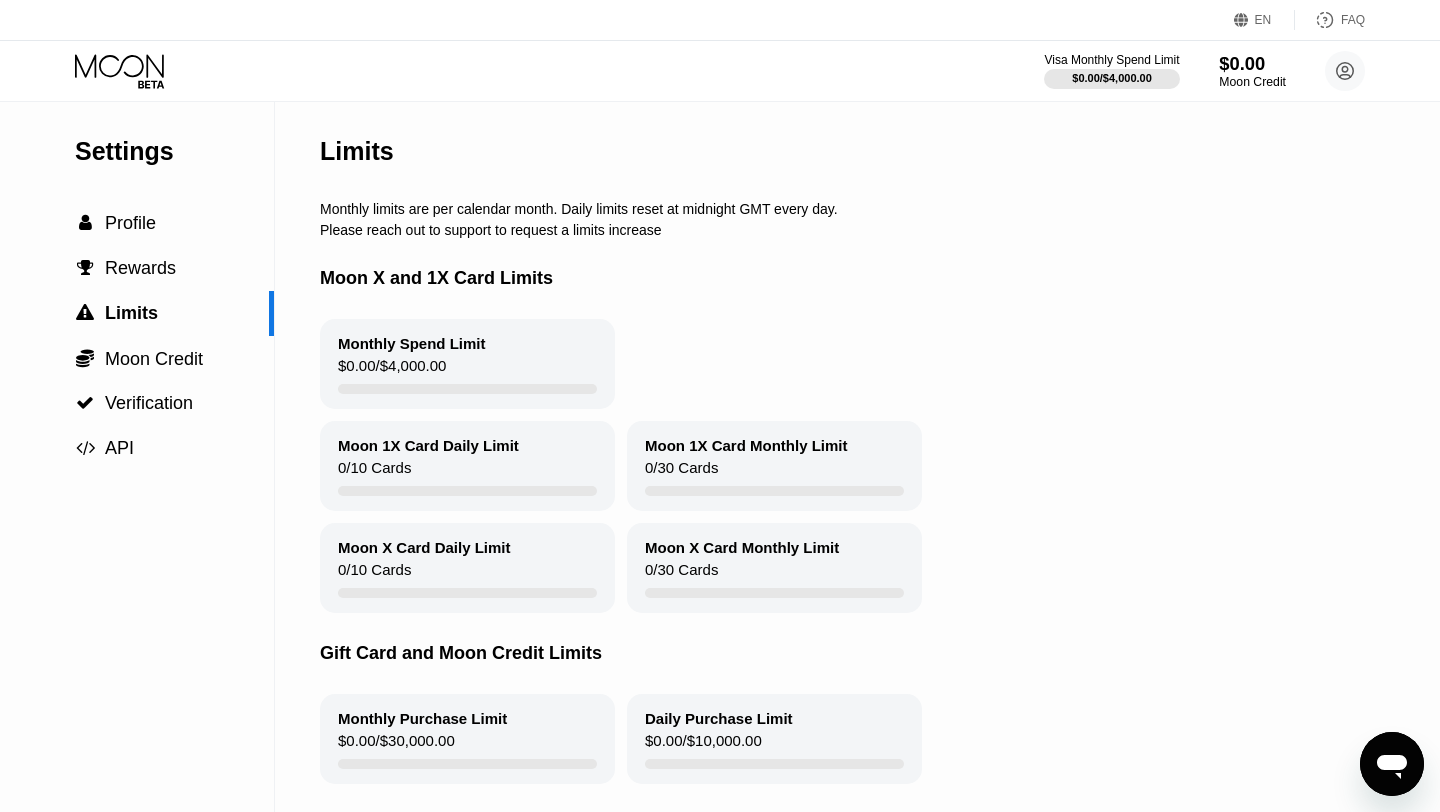 click on "$0.00" at bounding box center [1252, 63] 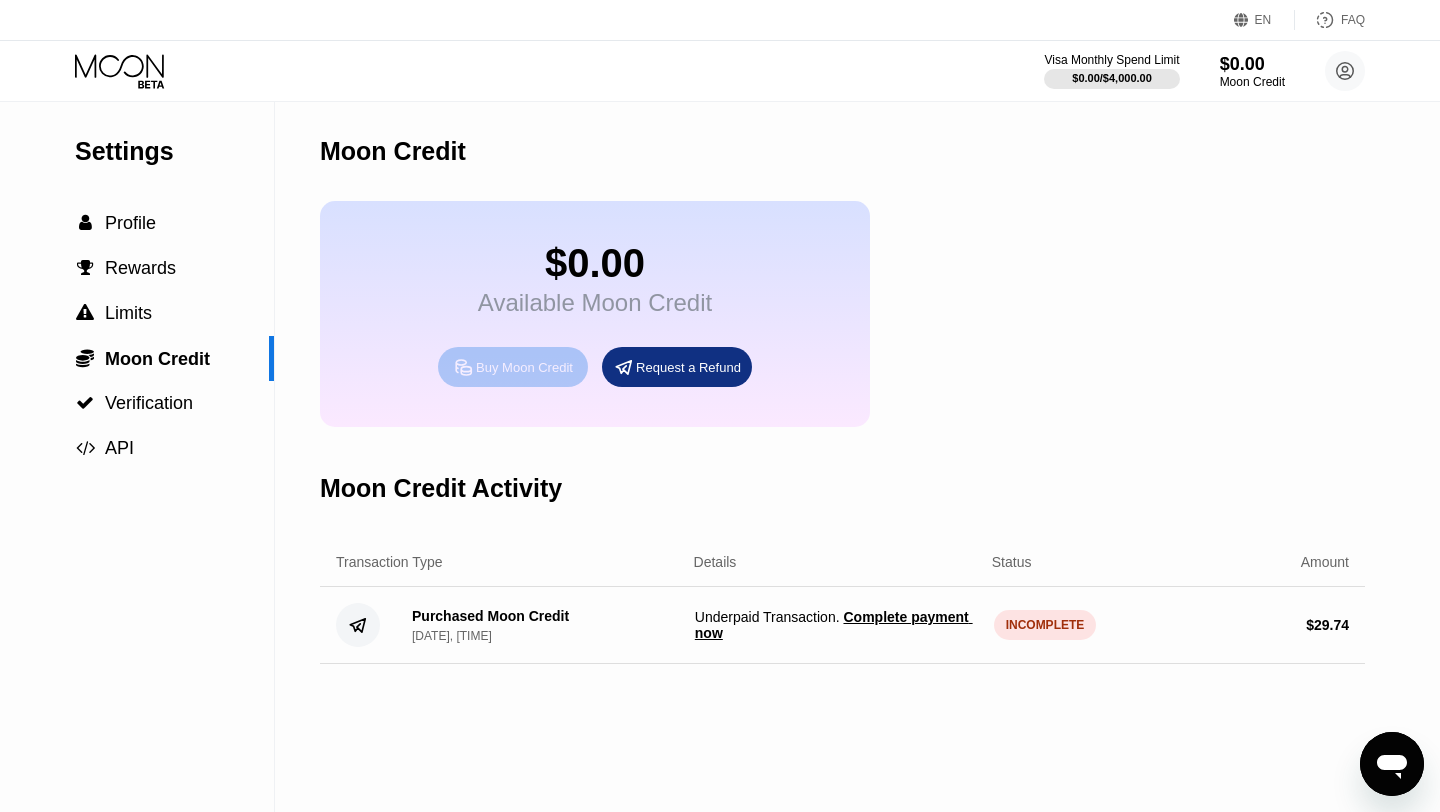 click on "Buy Moon Credit" at bounding box center [524, 367] 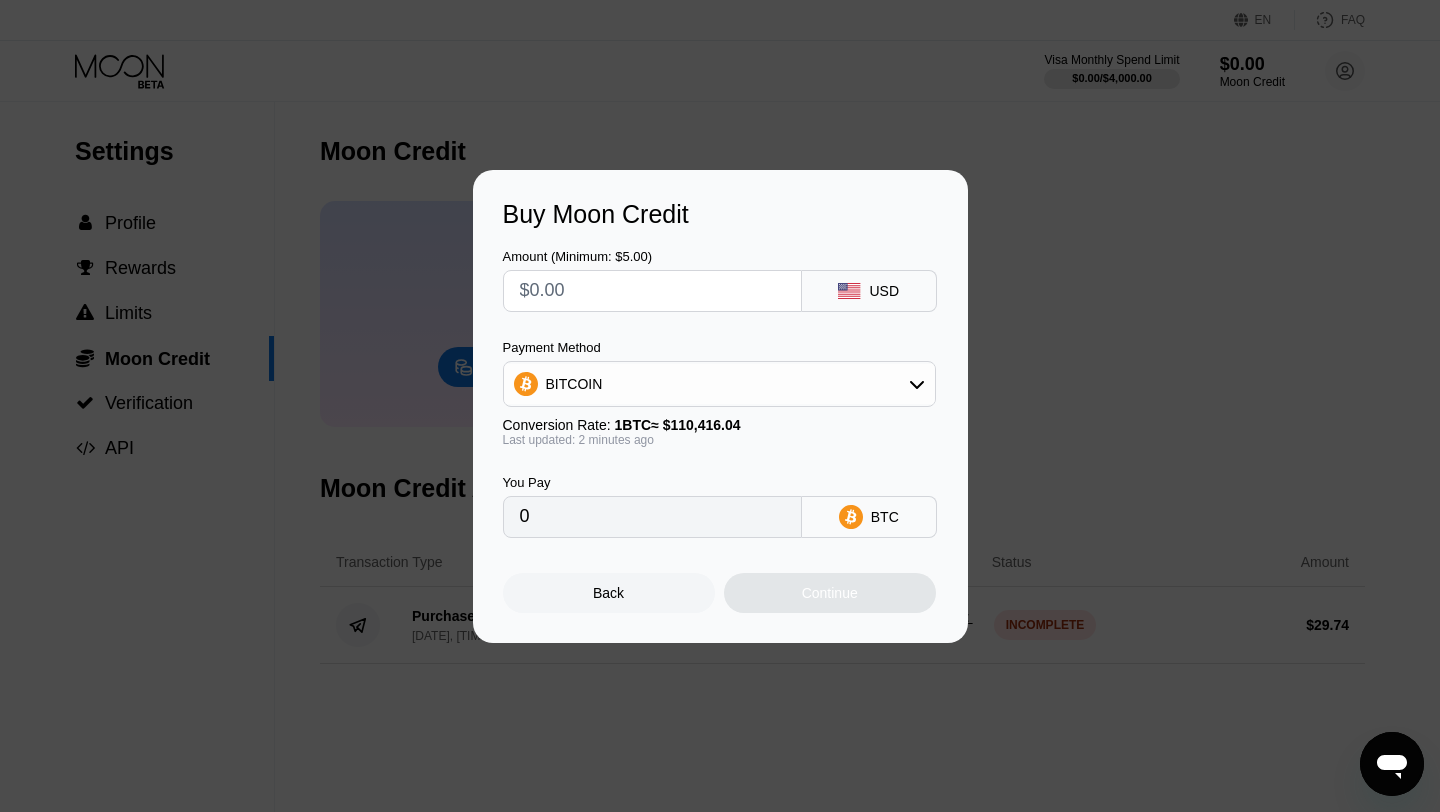 click at bounding box center (652, 291) 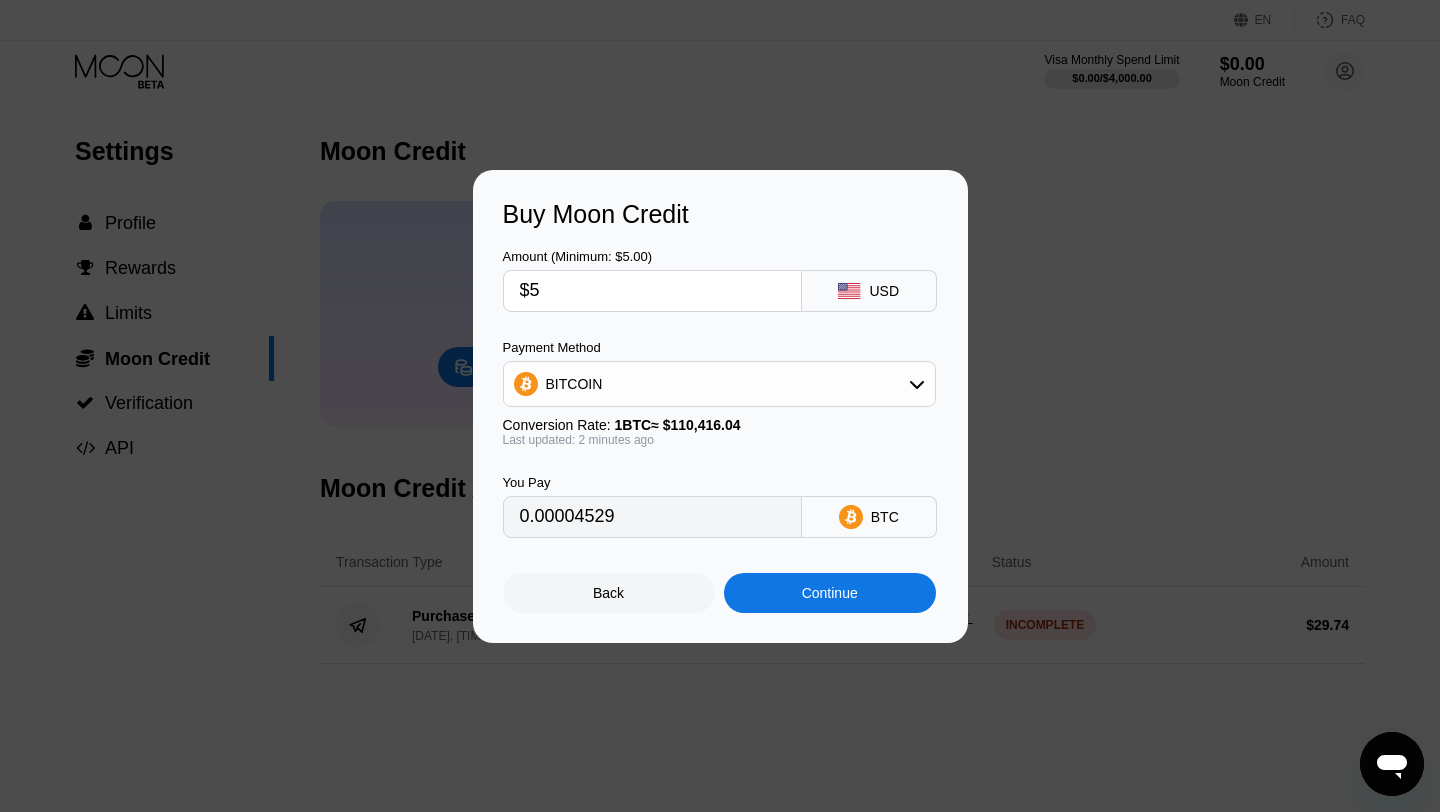 type on "$5" 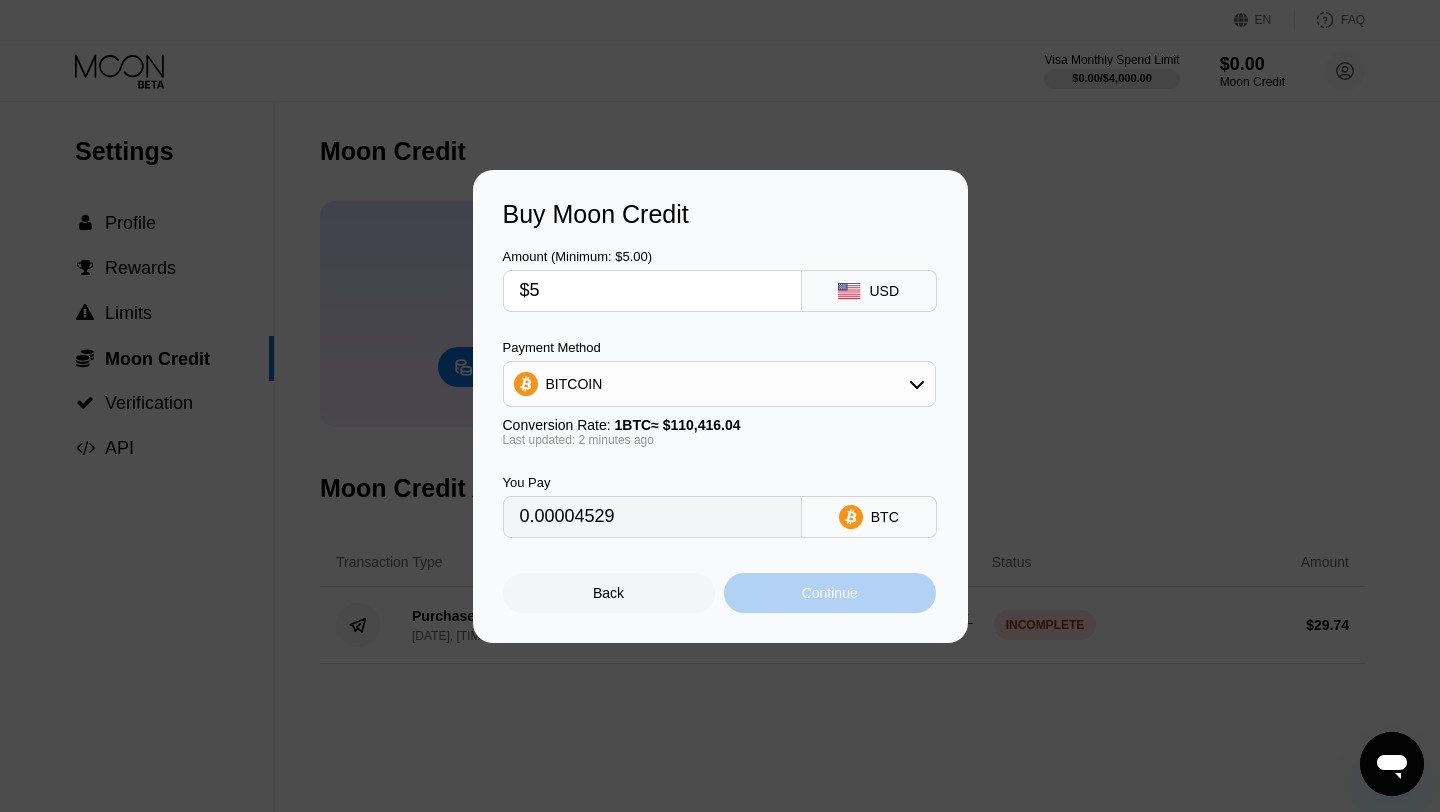 click on "Continue" at bounding box center [608, 593] 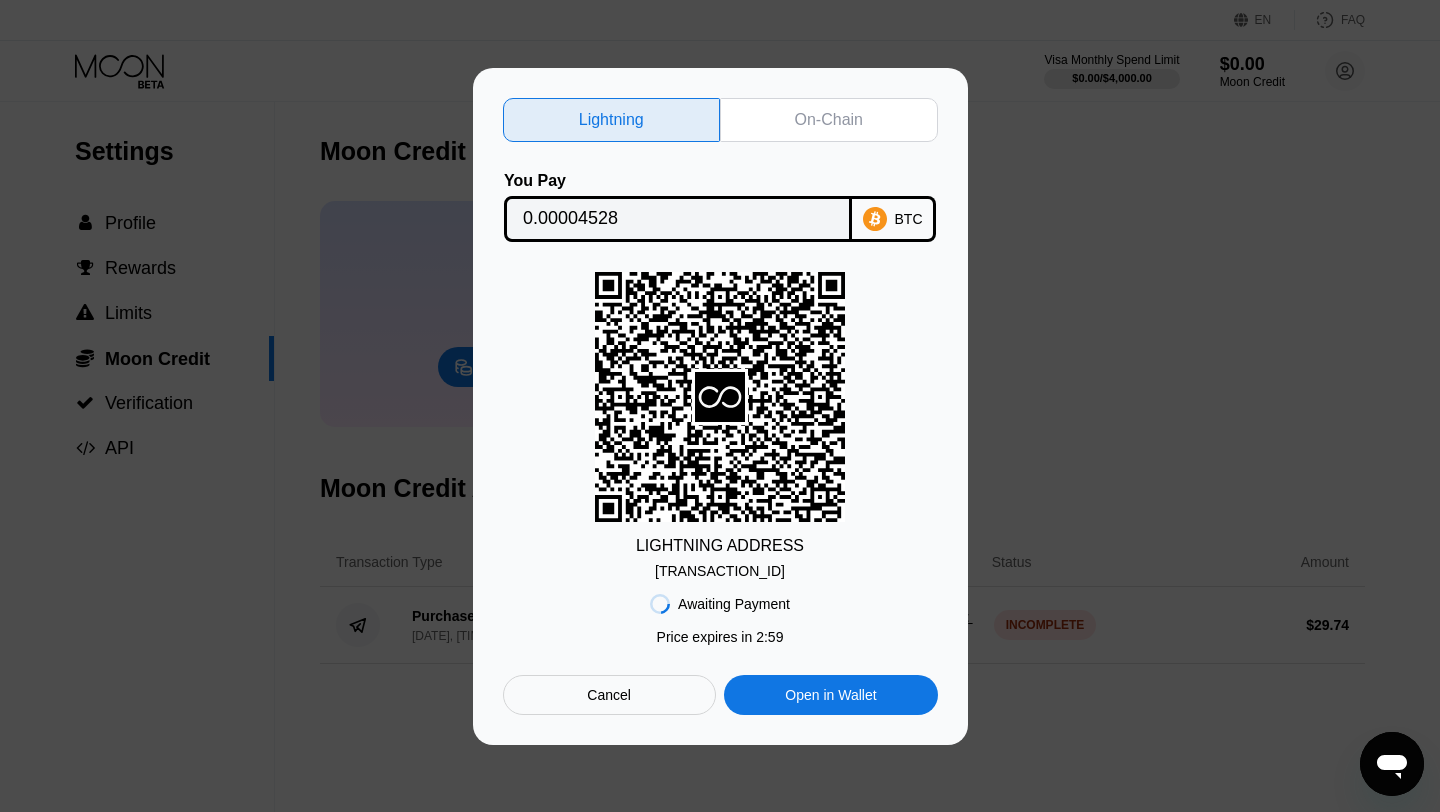 click on "On-Chain" at bounding box center (611, 120) 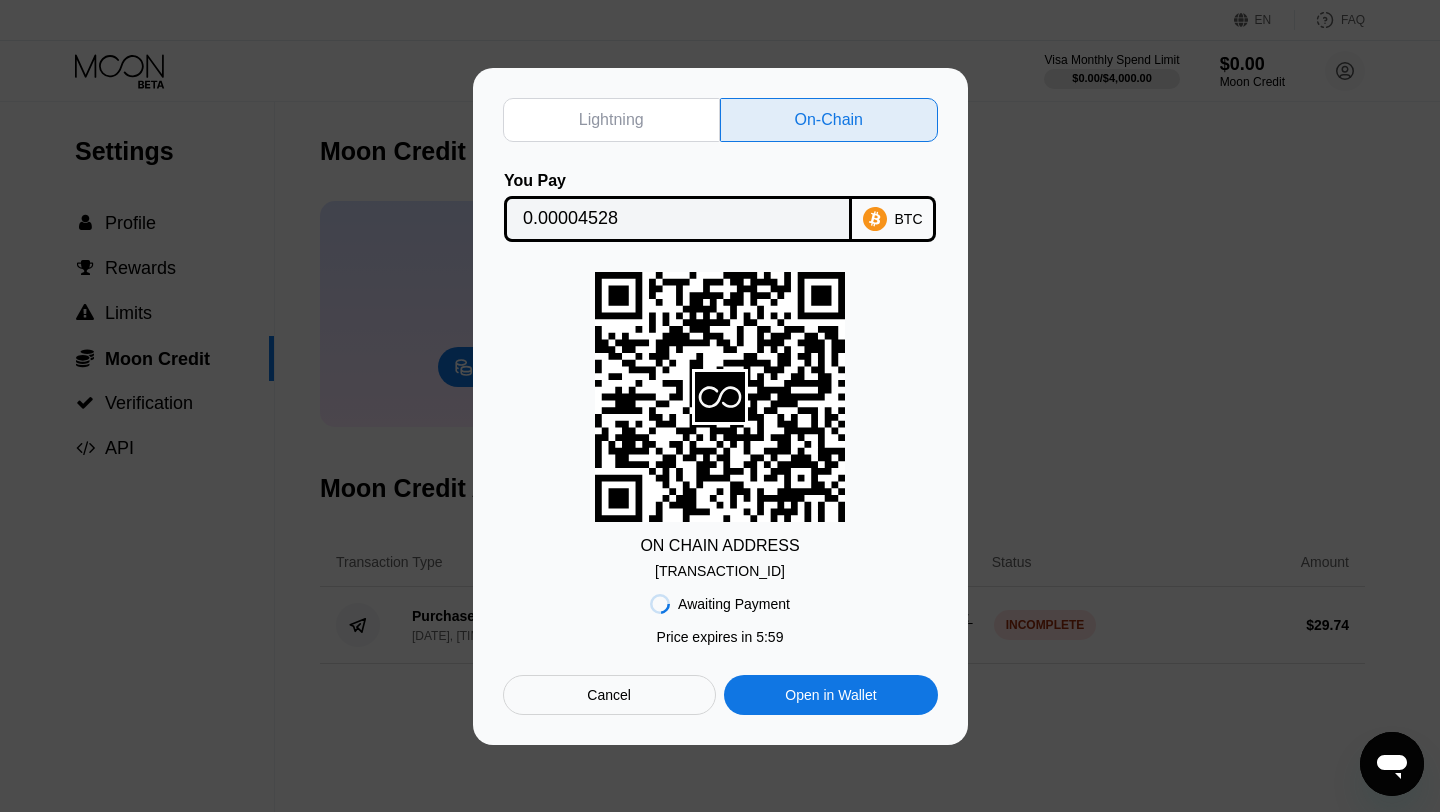 click on "bc1q5lj7wmv95p9...wvyzq03g20n6plp" at bounding box center [720, 571] 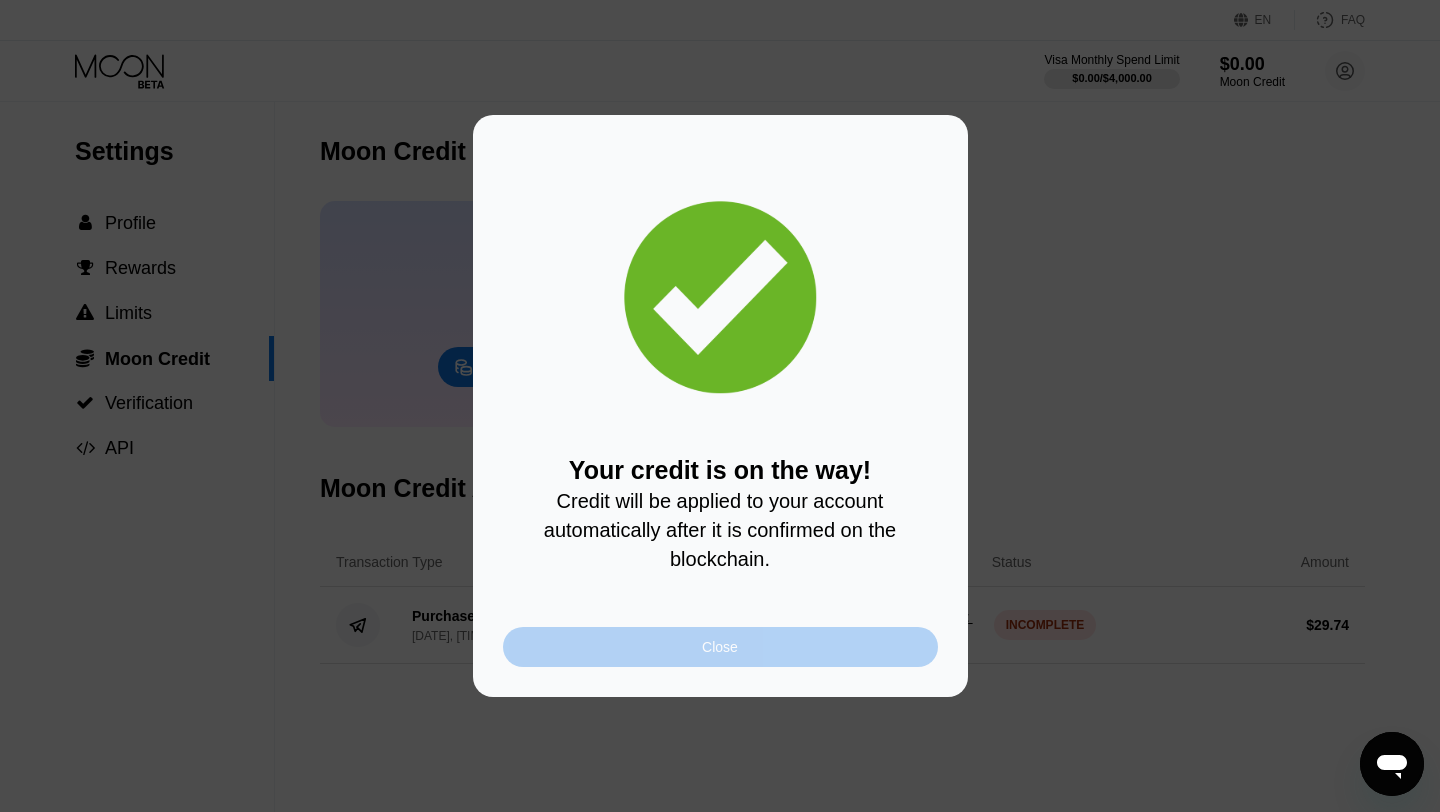 click on "Close" at bounding box center (720, 647) 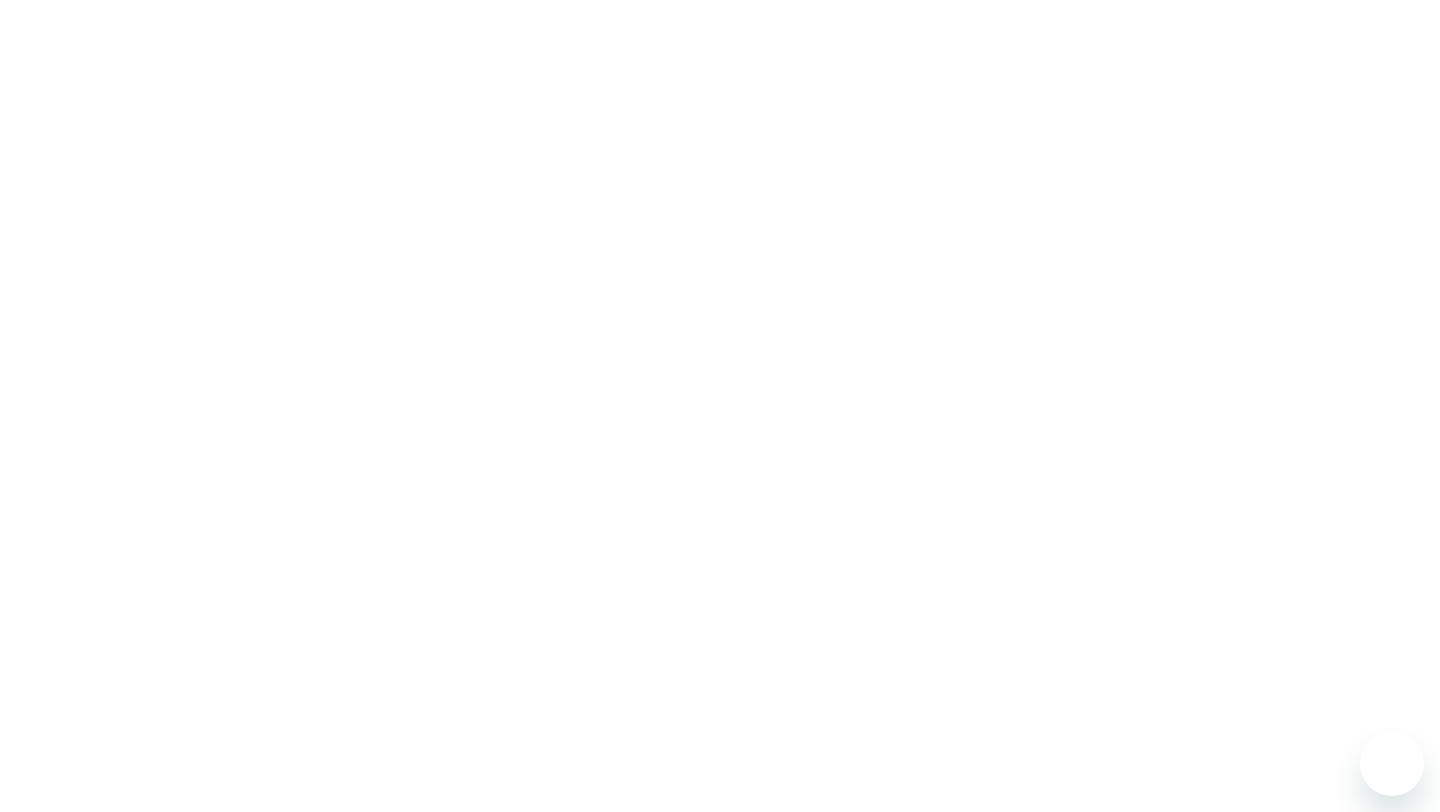 scroll, scrollTop: 0, scrollLeft: 0, axis: both 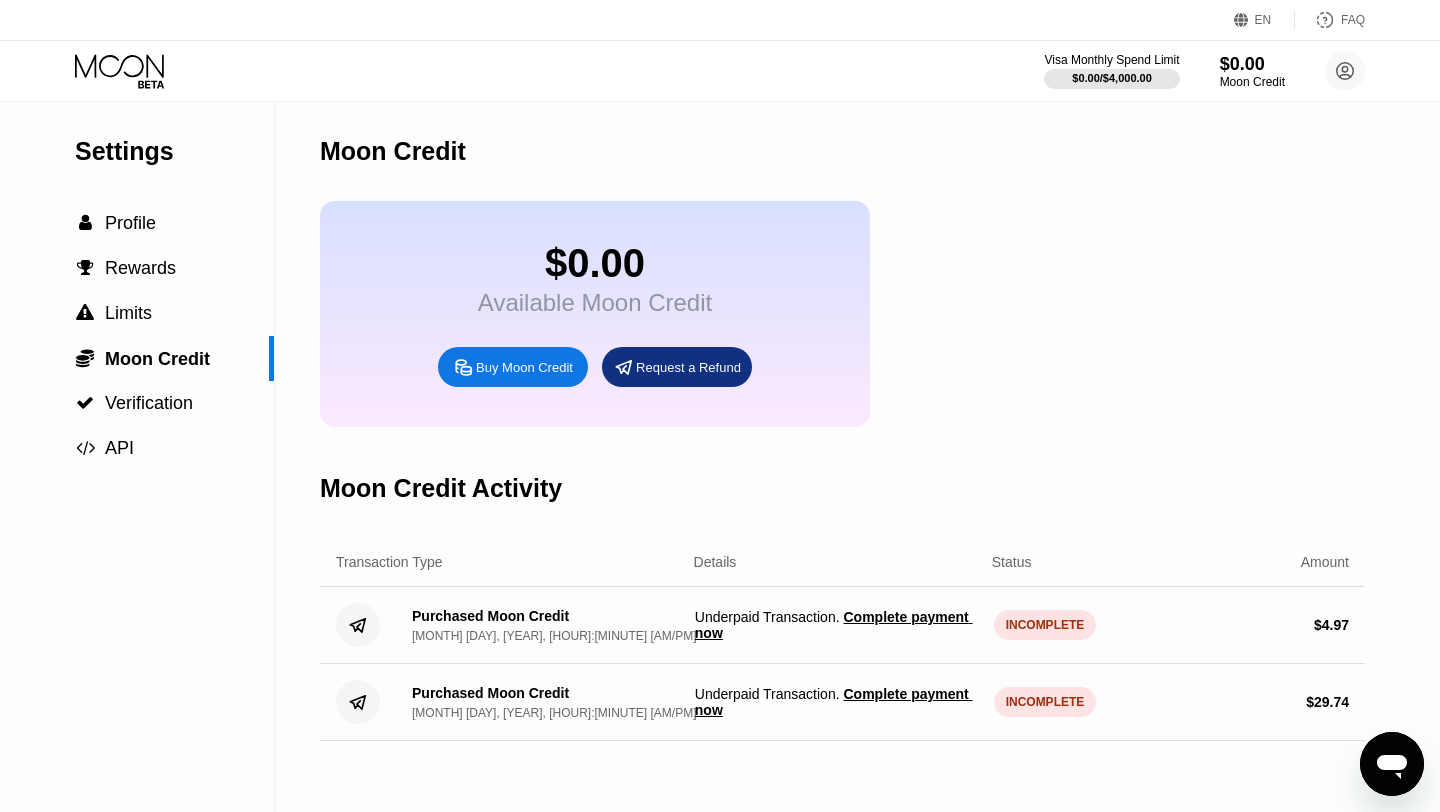 click on "Complete payment now" at bounding box center (834, 625) 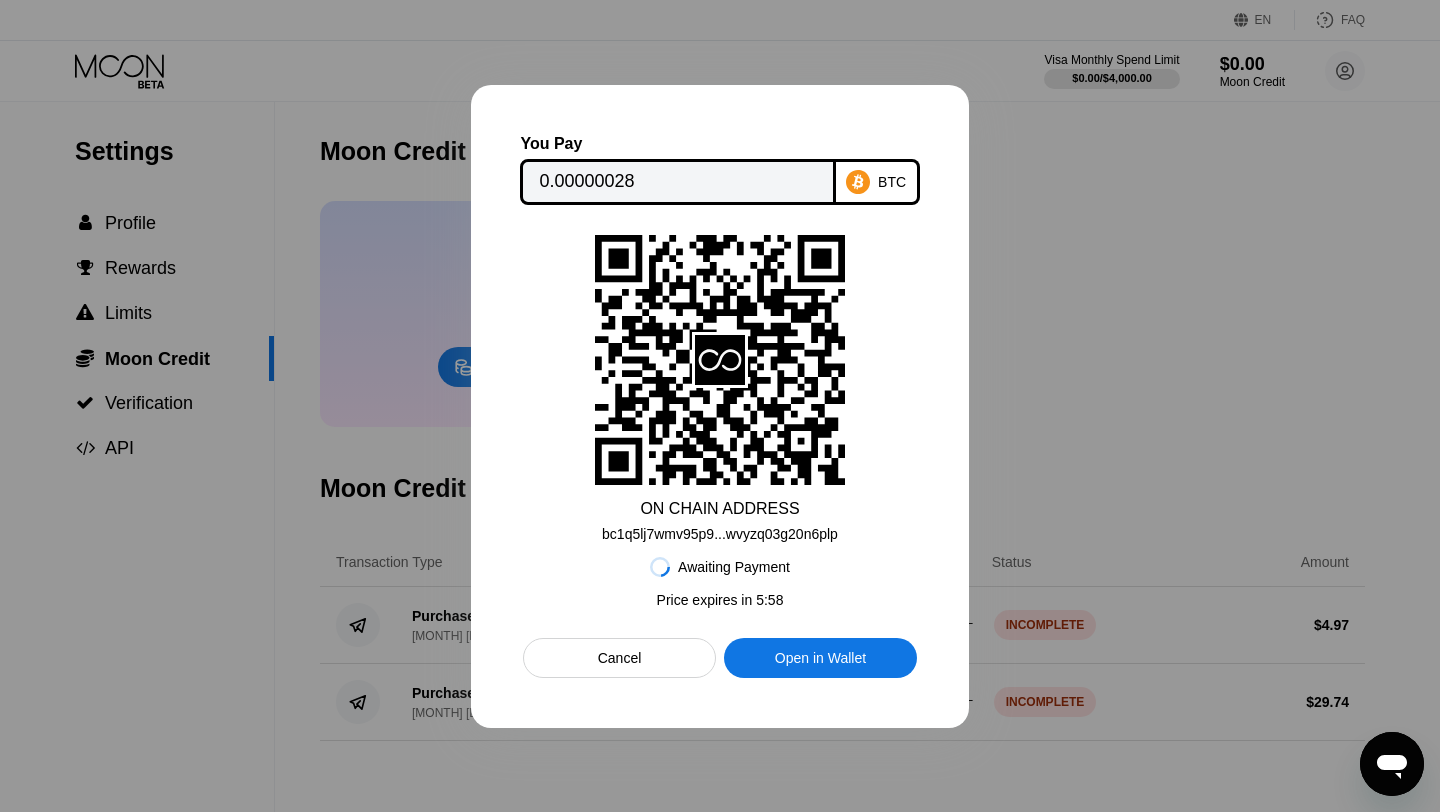 click at bounding box center [720, 406] 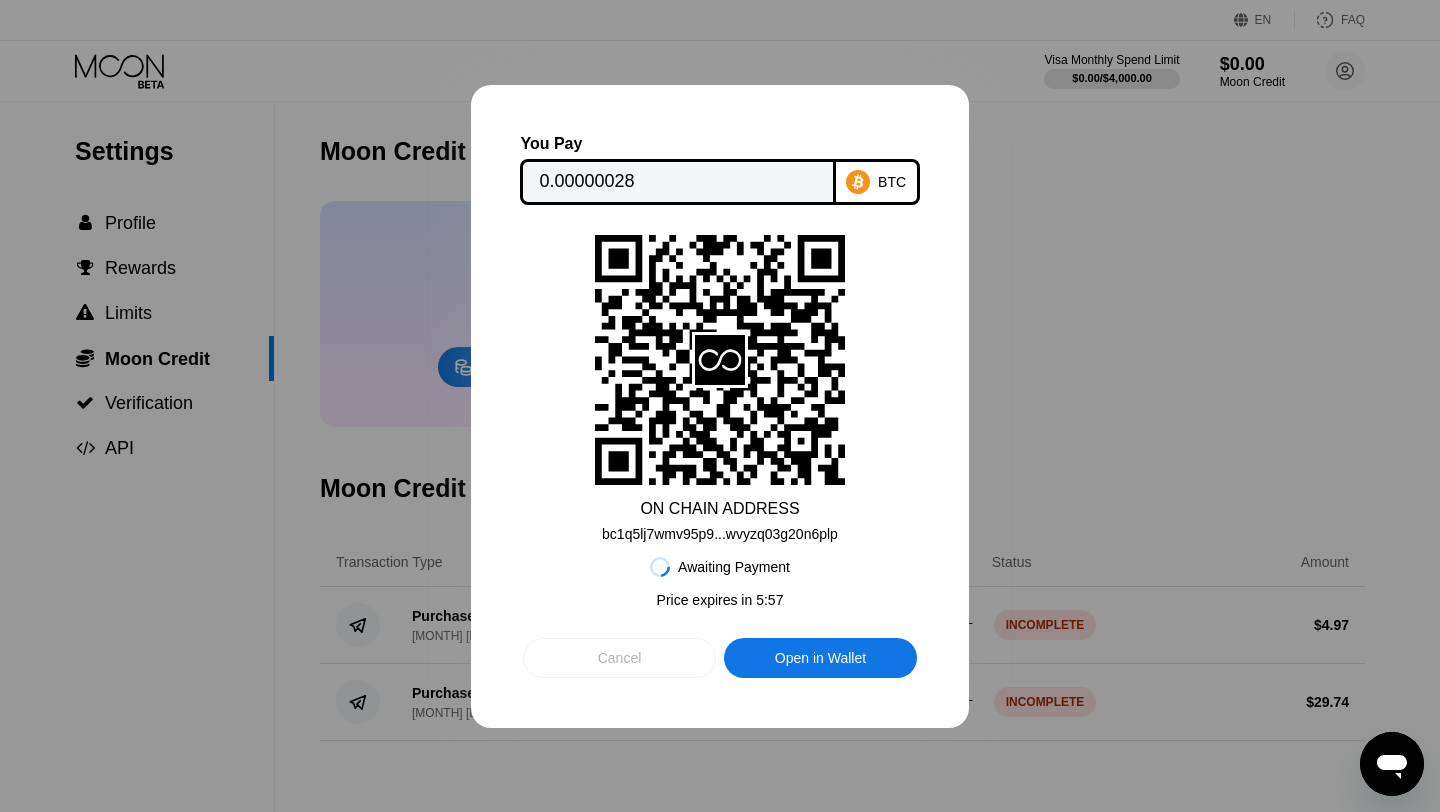 click on "Cancel" at bounding box center (620, 658) 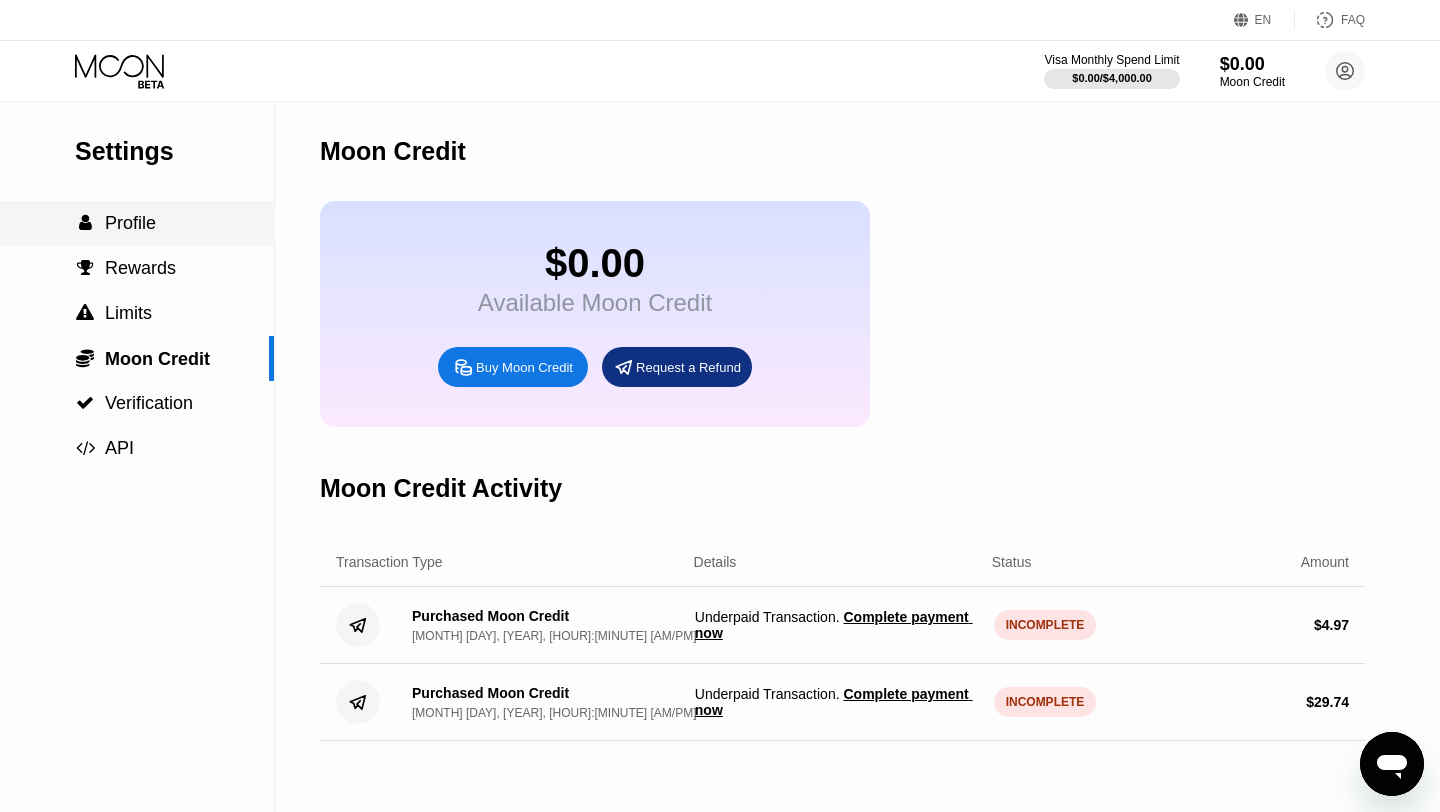 click on "Profile" at bounding box center [130, 223] 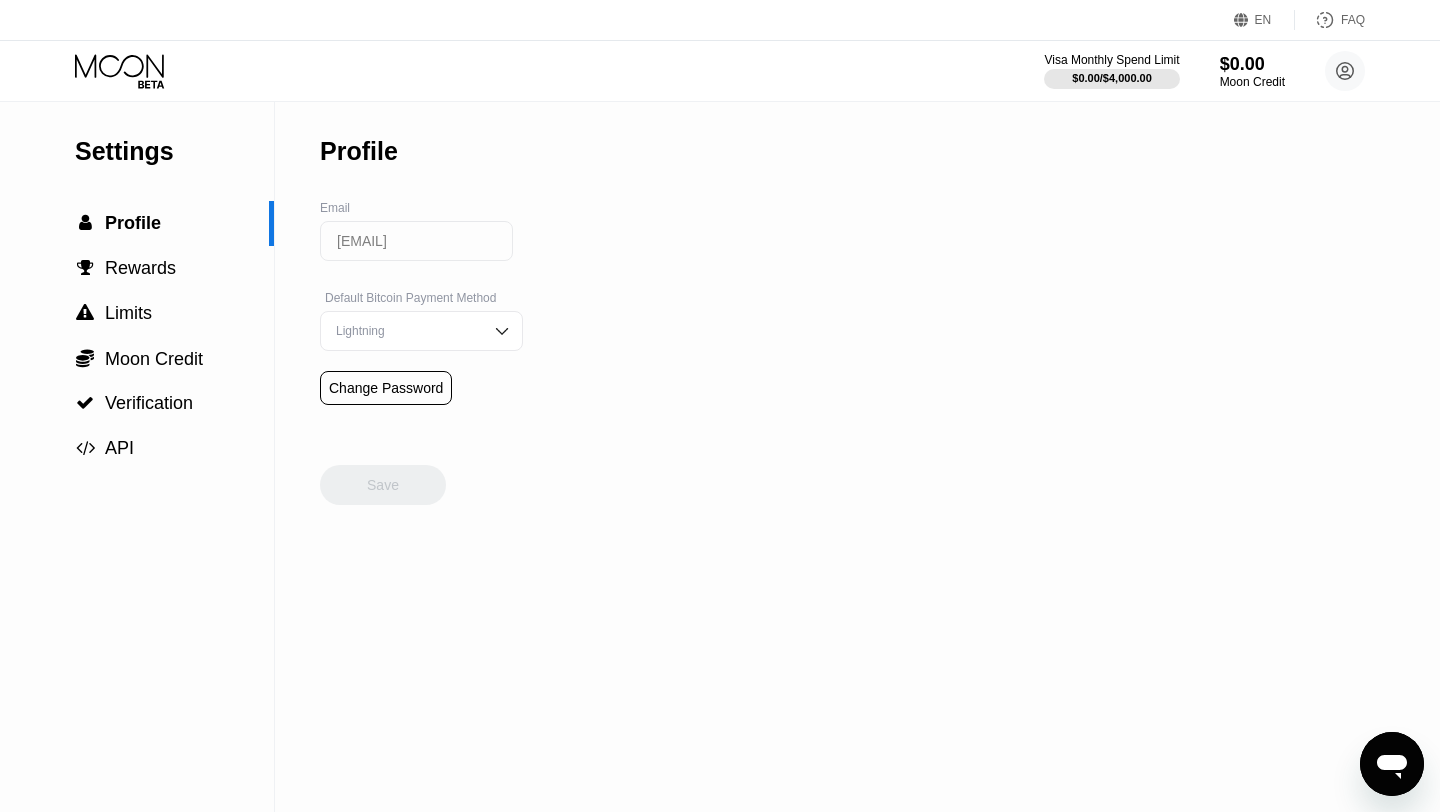 click at bounding box center (502, 331) 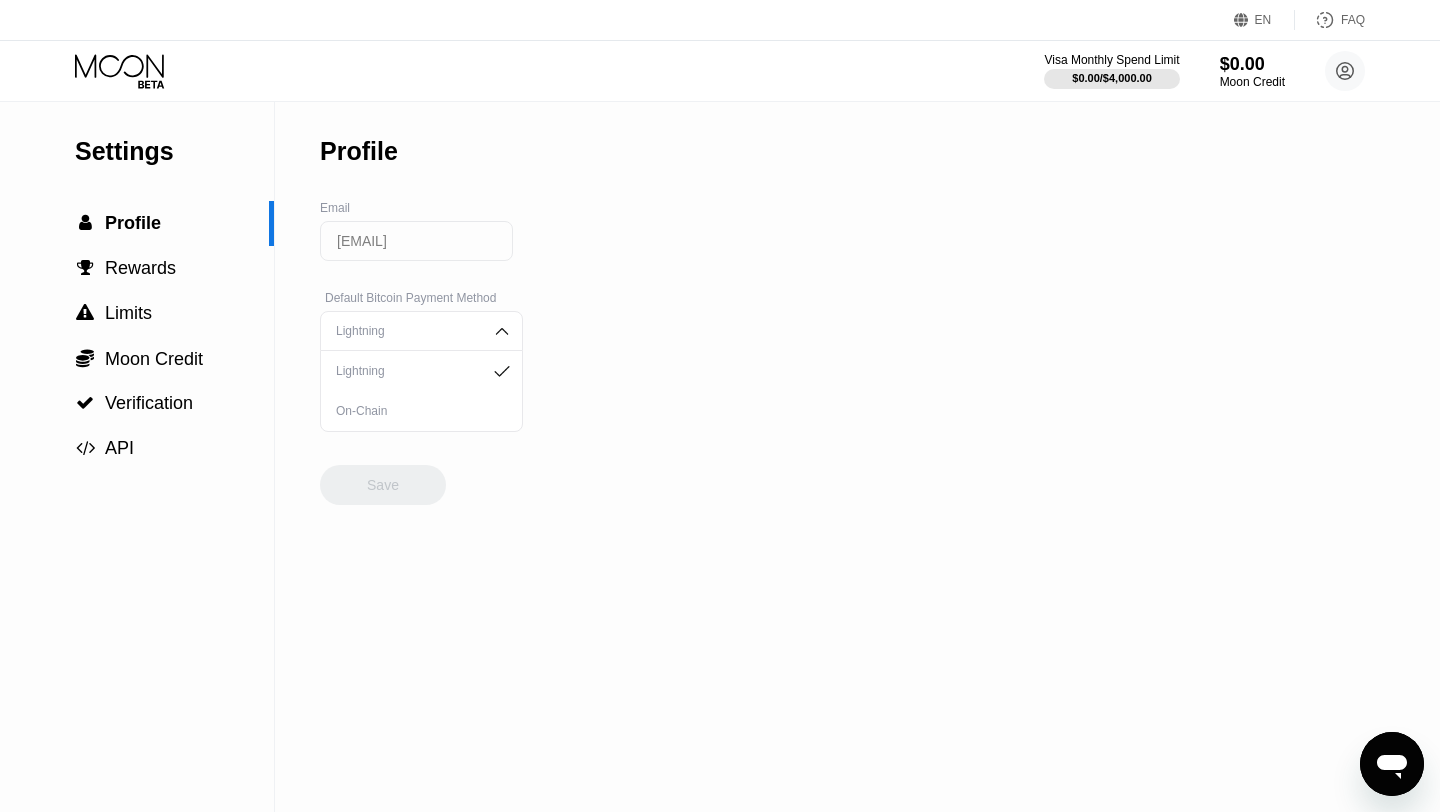 click on "Settings  Profile  Rewards  Limits  Moon Credit  Verification  API Profile Email tardylaure0@gmail.com Default Bitcoin Payment Method Lightning Lightning On-Chain Change Password Save" at bounding box center [720, 457] 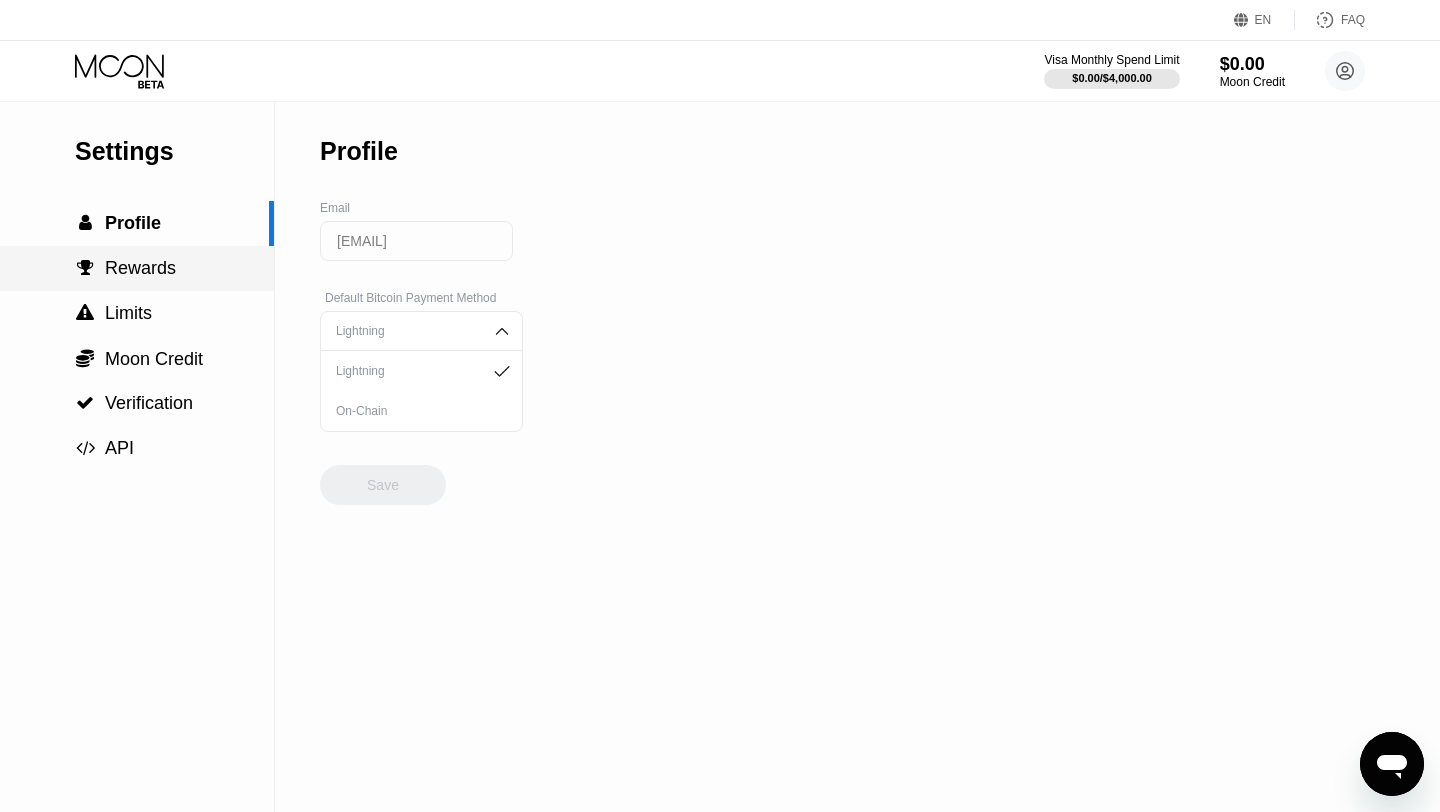 click on "Rewards" at bounding box center (133, 223) 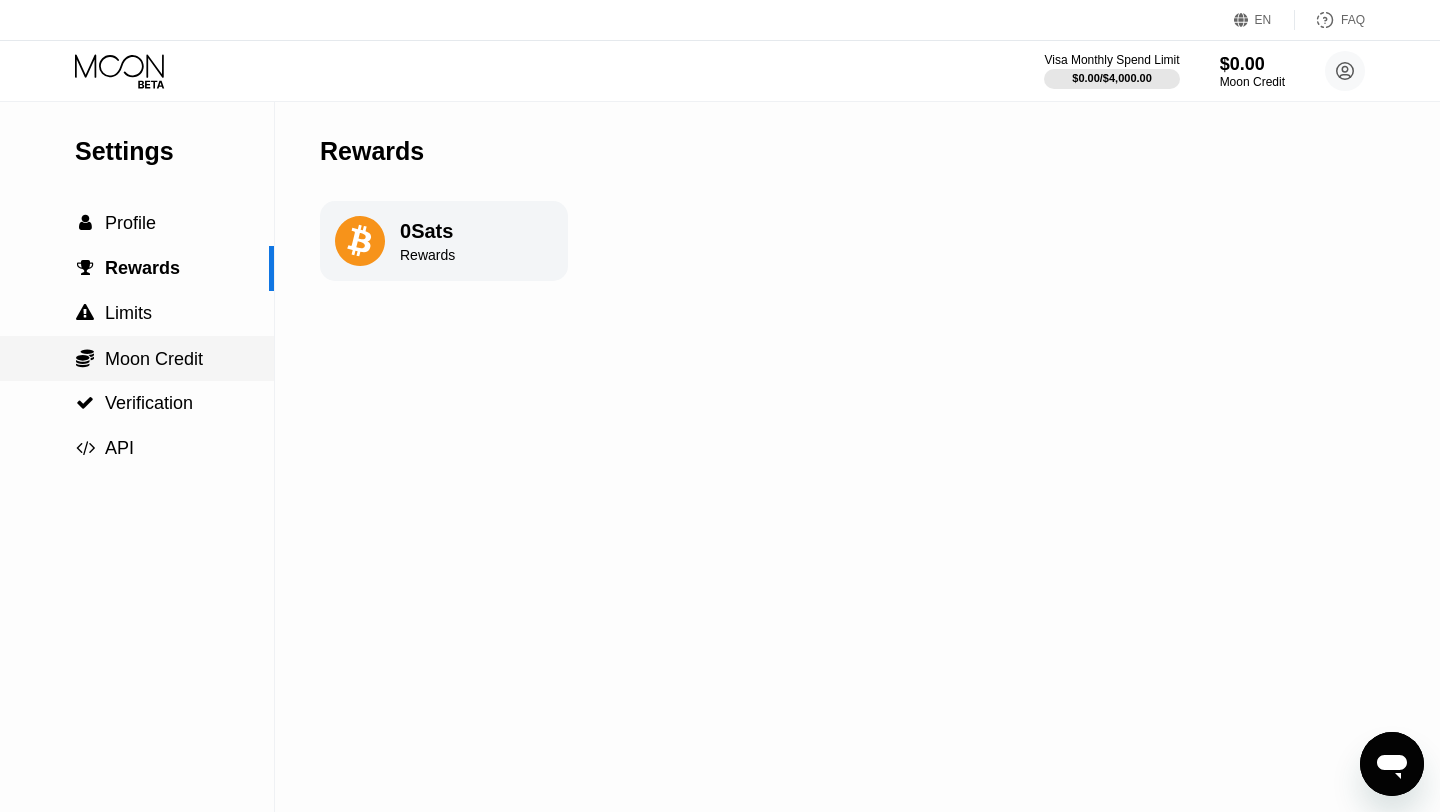 click on "Moon Credit" at bounding box center [130, 223] 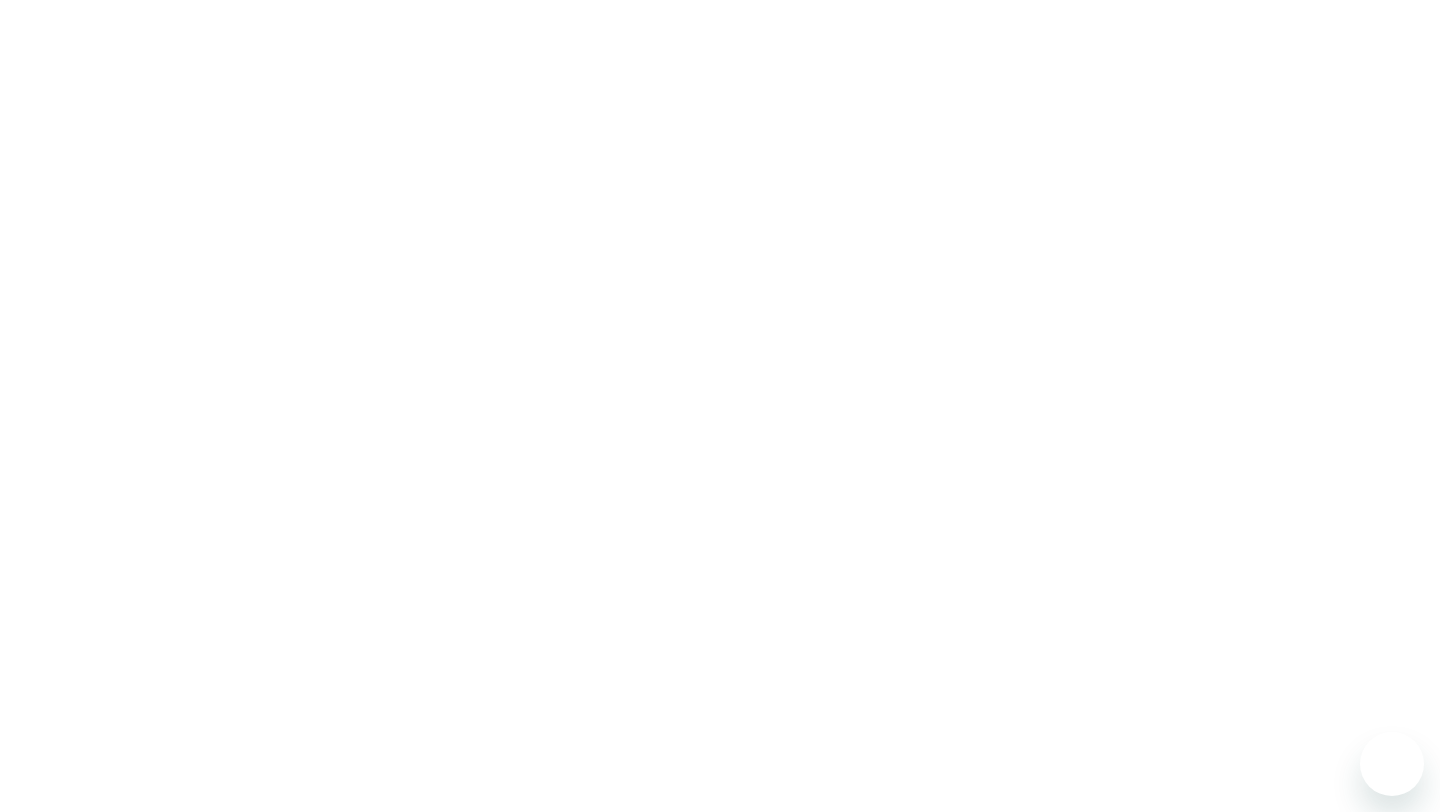 scroll, scrollTop: 0, scrollLeft: 0, axis: both 